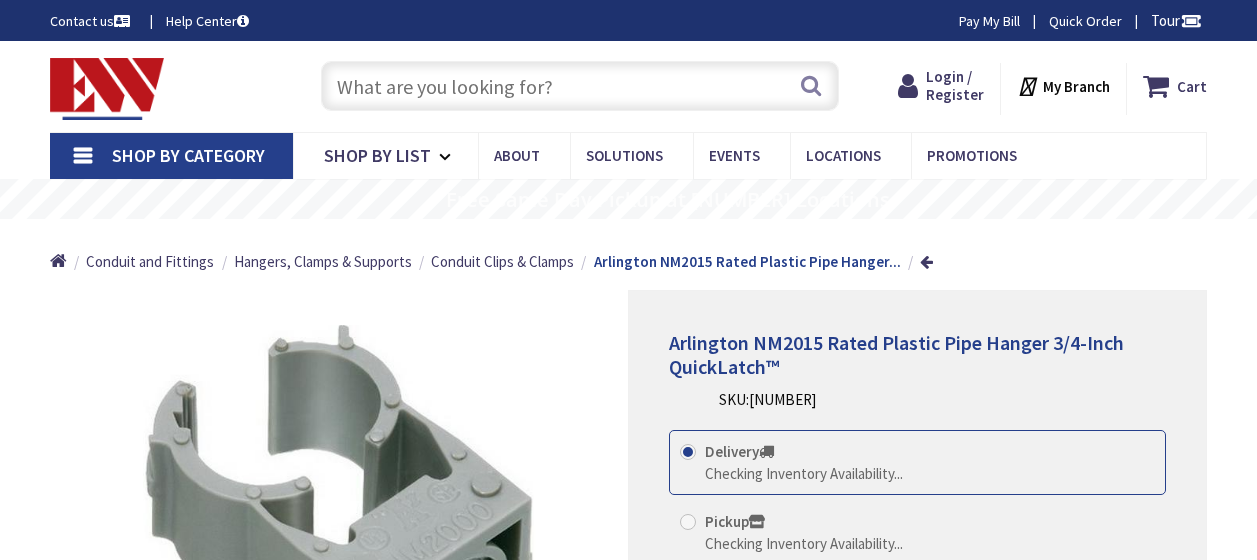 scroll, scrollTop: 115, scrollLeft: 0, axis: vertical 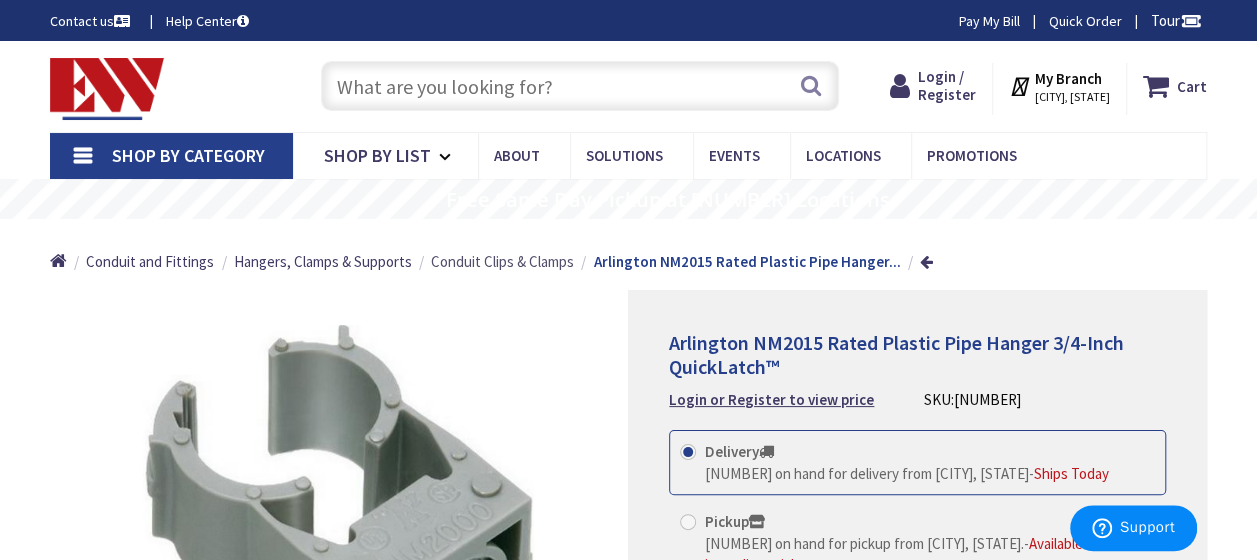 click on "Conduit Clips & Clamps" at bounding box center [502, 261] 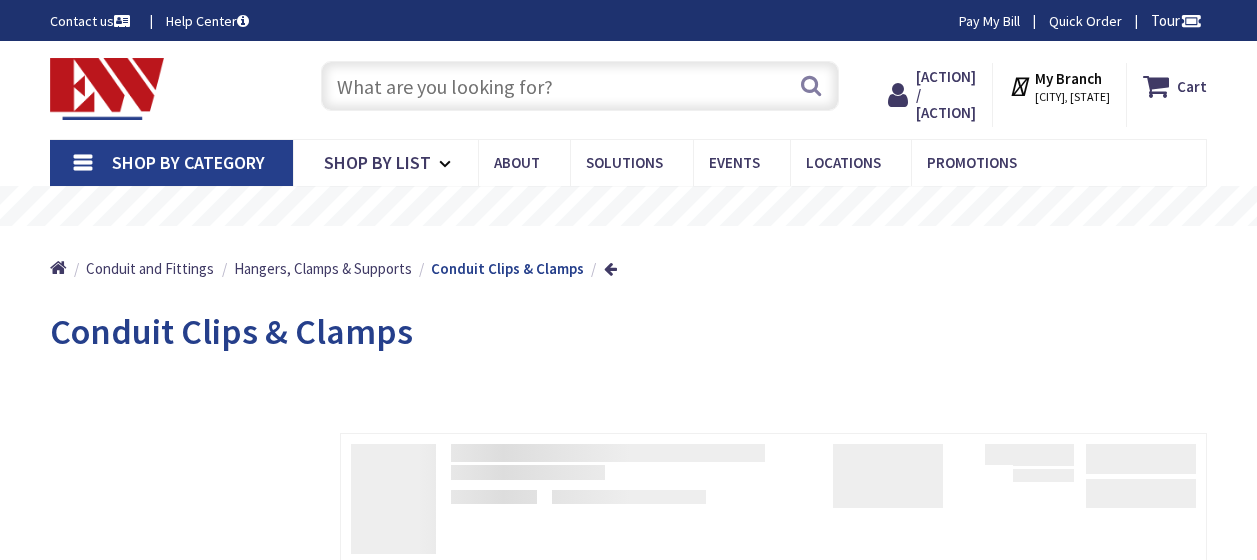 scroll, scrollTop: 0, scrollLeft: 0, axis: both 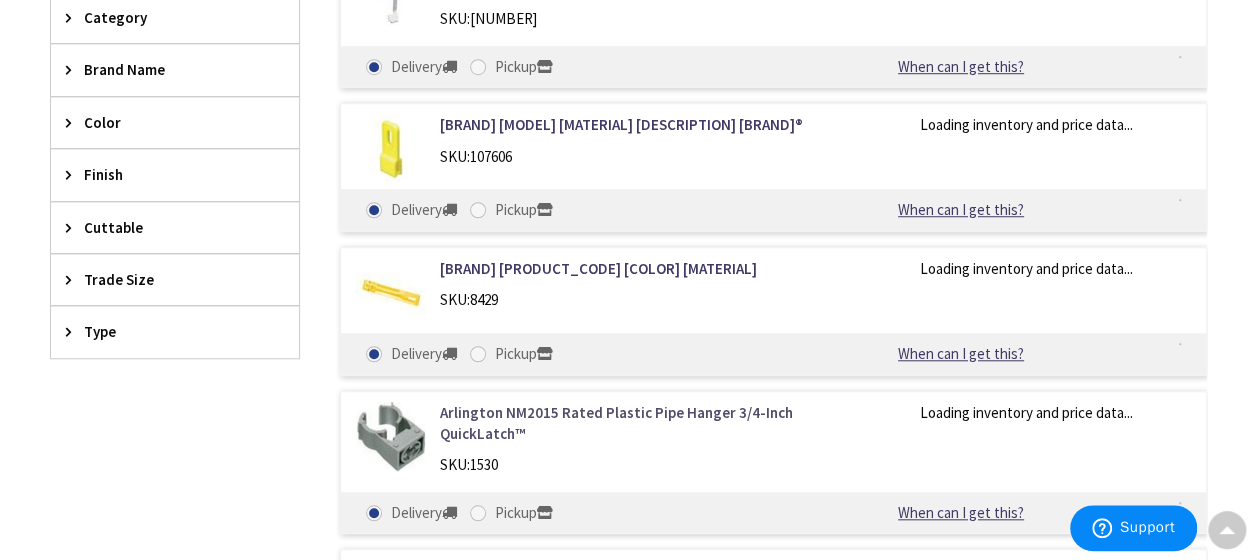 click on "Arlington NM2015 Rated Plastic Pipe Hanger 3/4-Inch QuickLatch™" at bounding box center (635, 423) 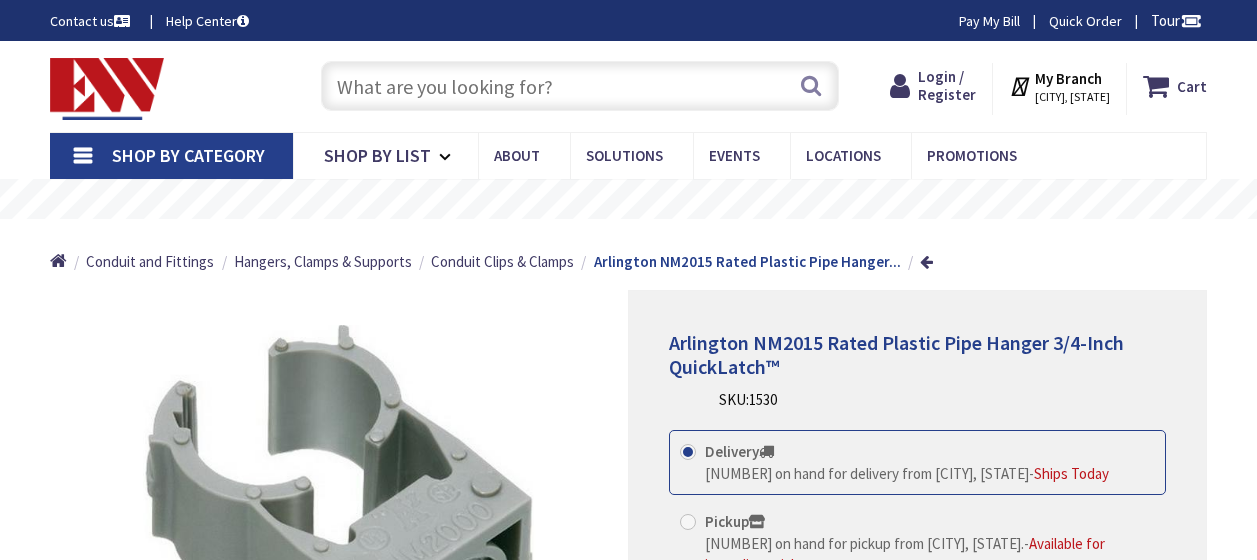 scroll, scrollTop: 0, scrollLeft: 0, axis: both 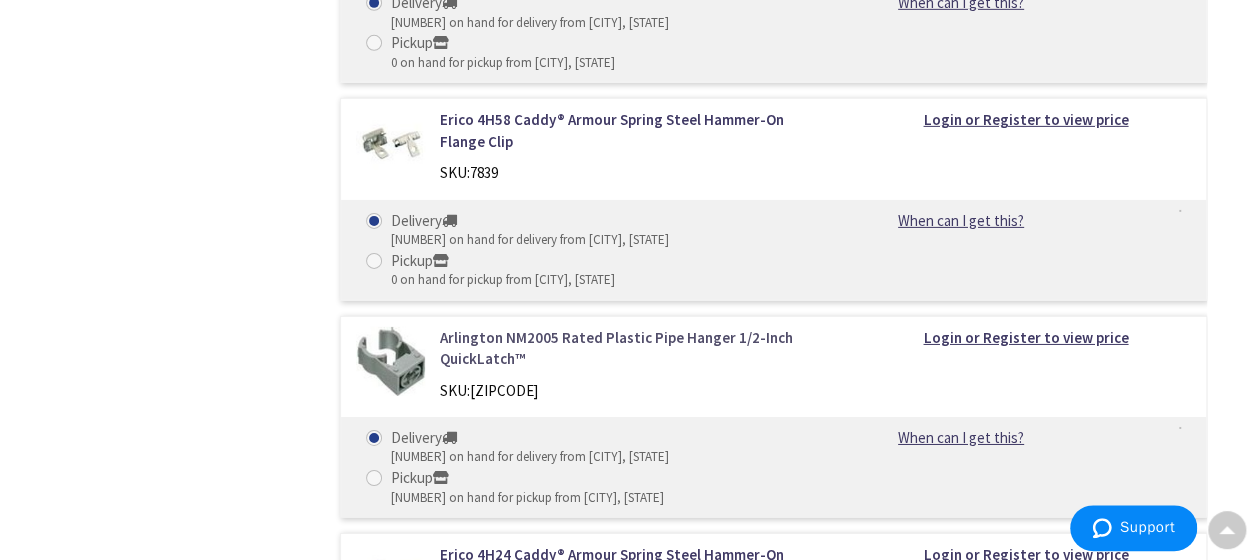 click on "Arlington NM2005 Rated Plastic Pipe Hanger 1/2-Inch QuickLatch™" at bounding box center [635, 348] 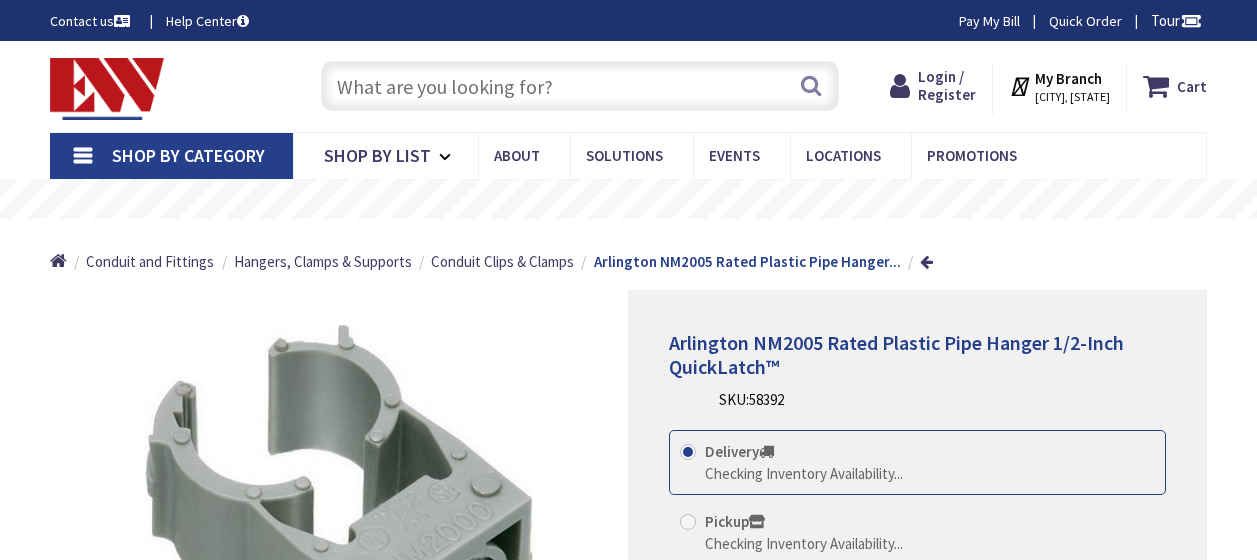 scroll, scrollTop: 0, scrollLeft: 0, axis: both 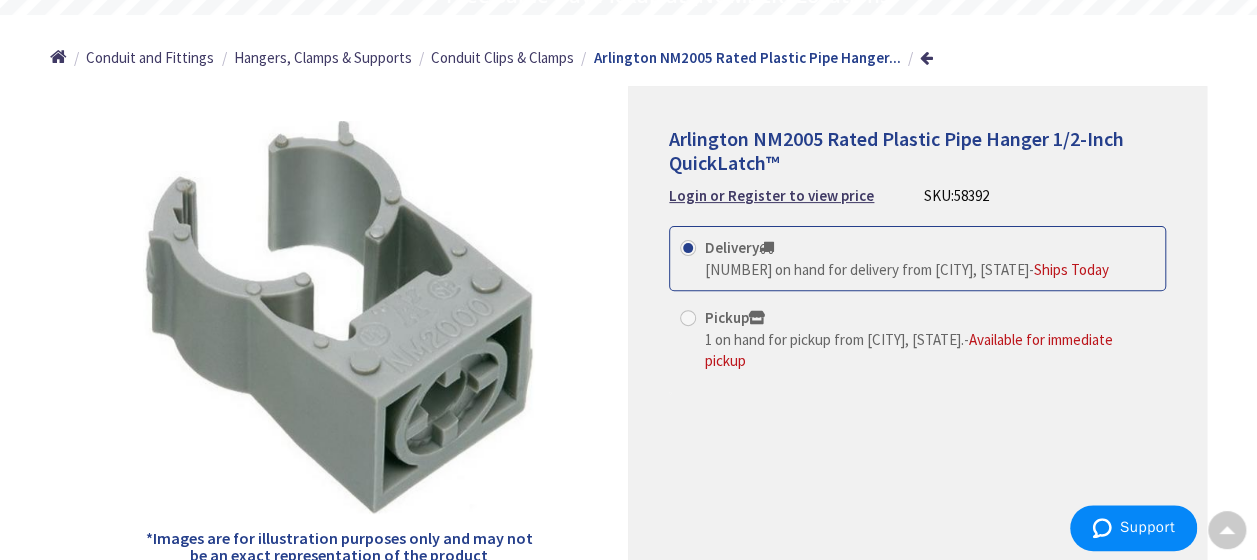 click on "1 on hand for pickup from Stamford, CT." at bounding box center (834, 339) 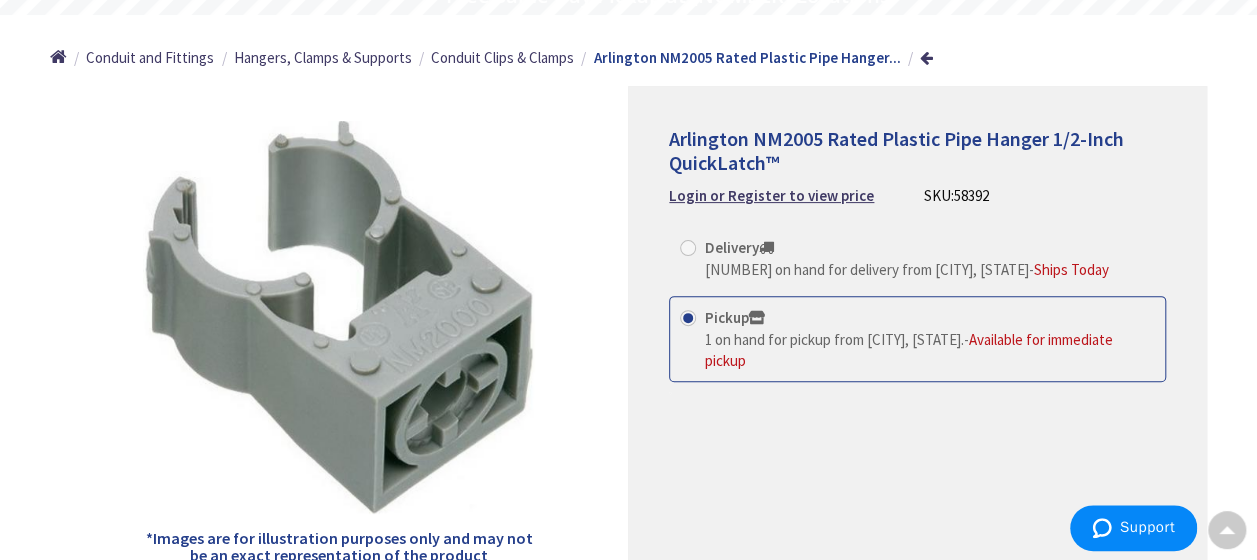 click on "Delivery" at bounding box center [739, 247] 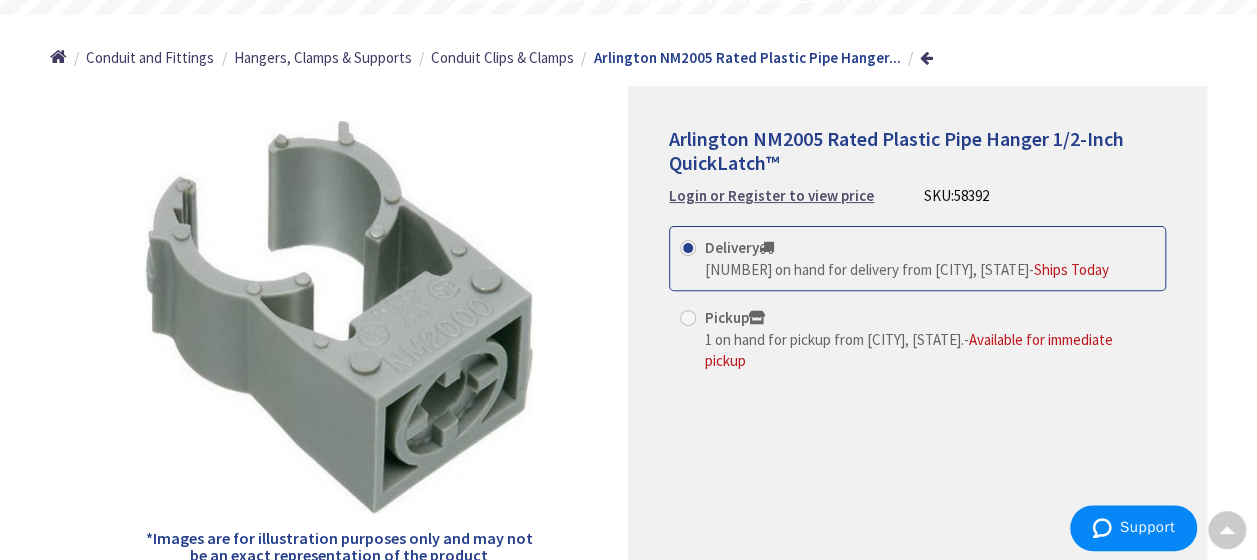 click on "Login or Register to view price" at bounding box center [771, 195] 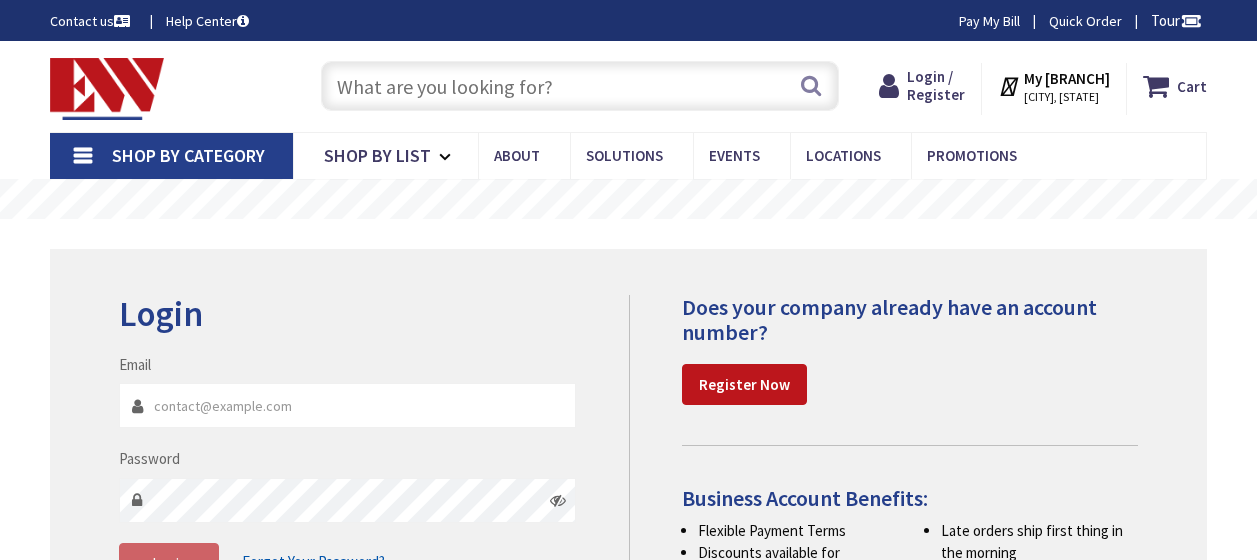 scroll, scrollTop: 0, scrollLeft: 0, axis: both 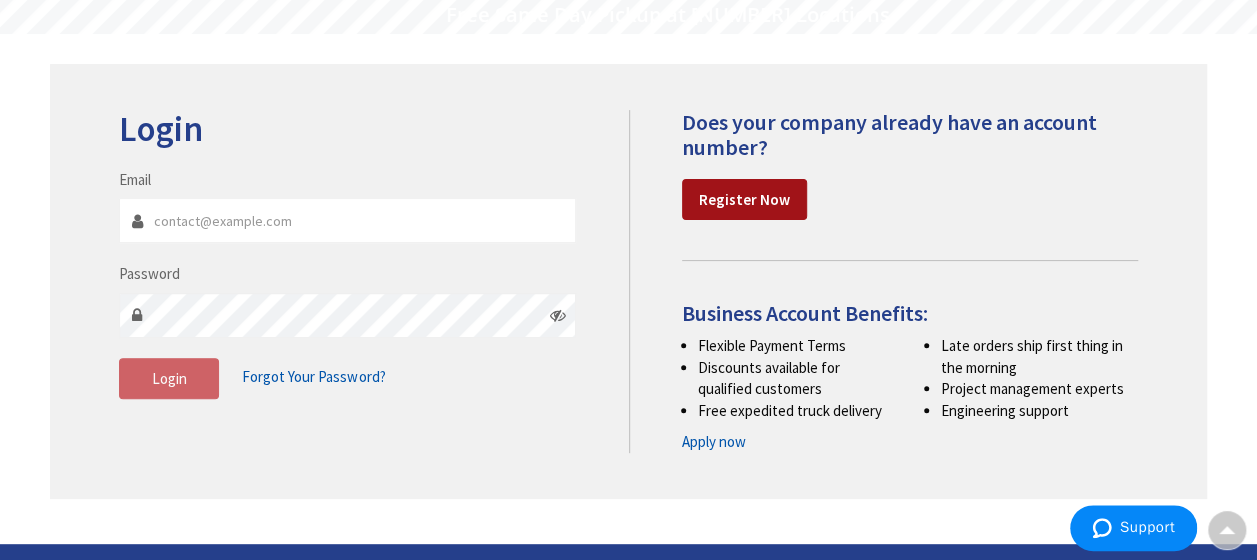 click on "Register Now" at bounding box center [744, 200] 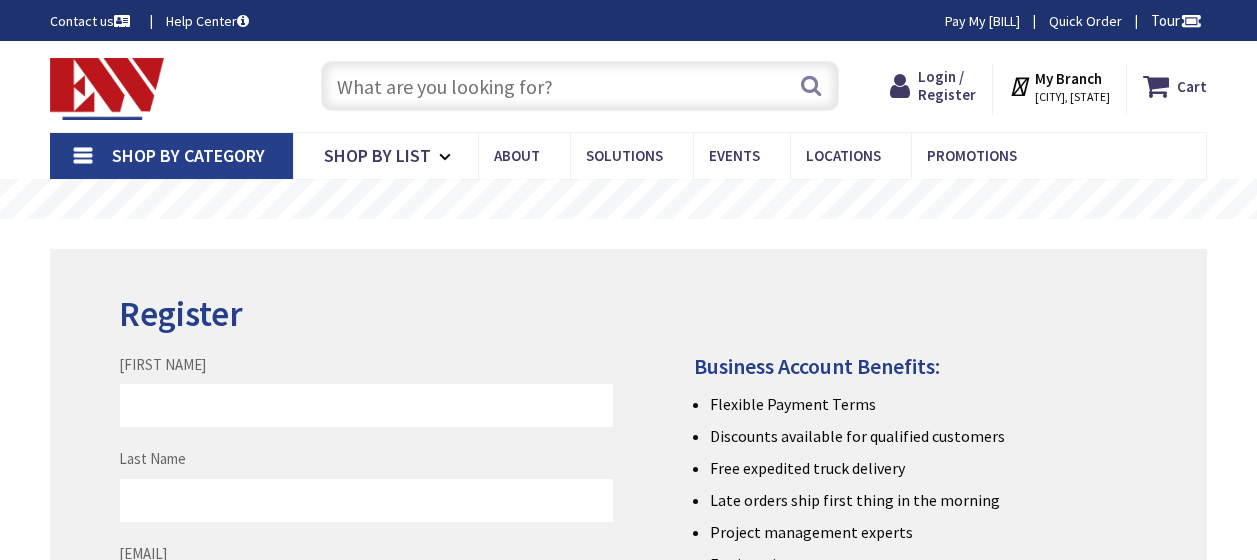 scroll, scrollTop: 0, scrollLeft: 0, axis: both 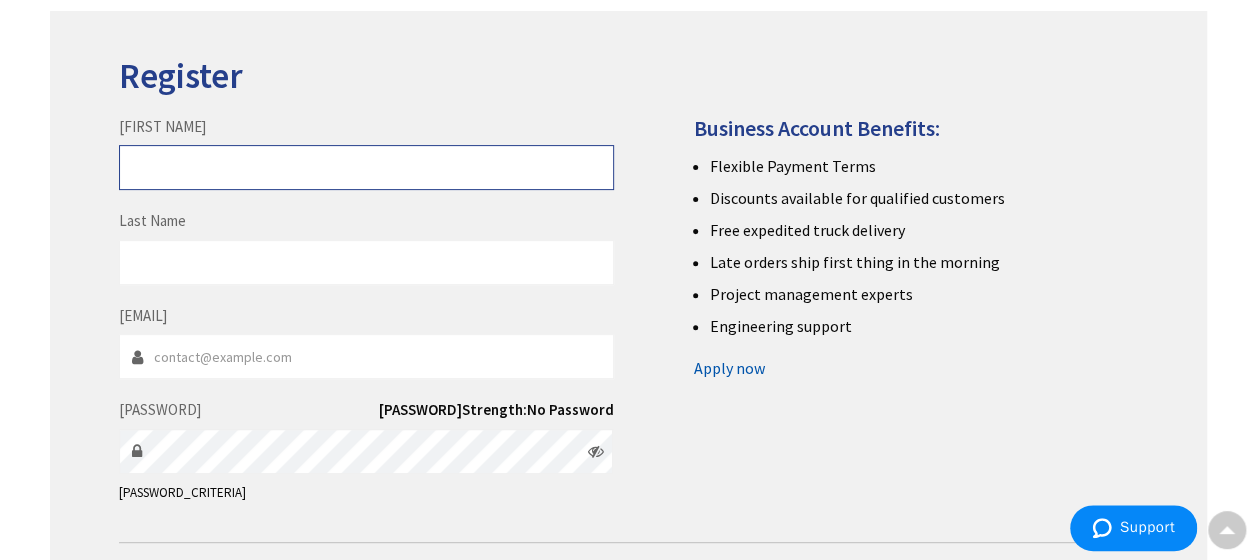 click on "First Name" at bounding box center [366, 167] 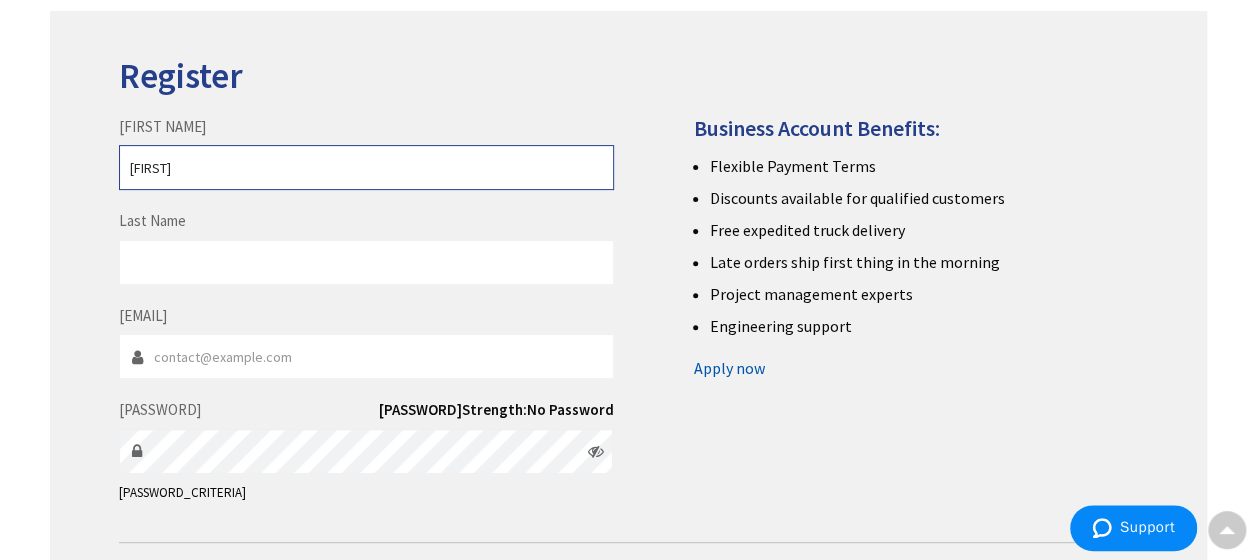 type on "Alec" 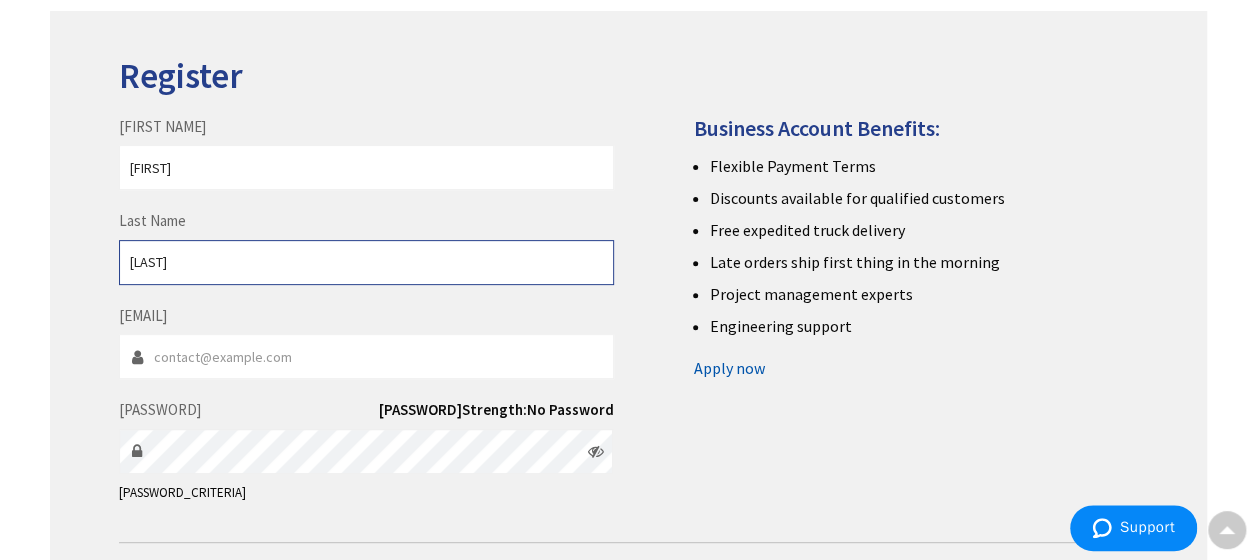 type on "Mischke" 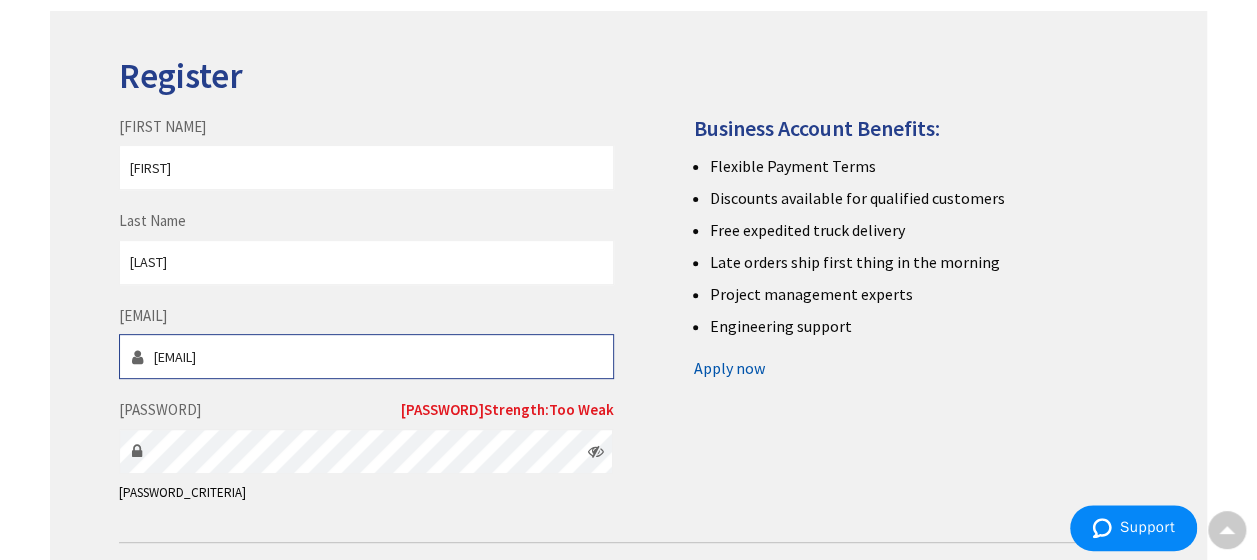 type on "alec.mischke@bayer.com" 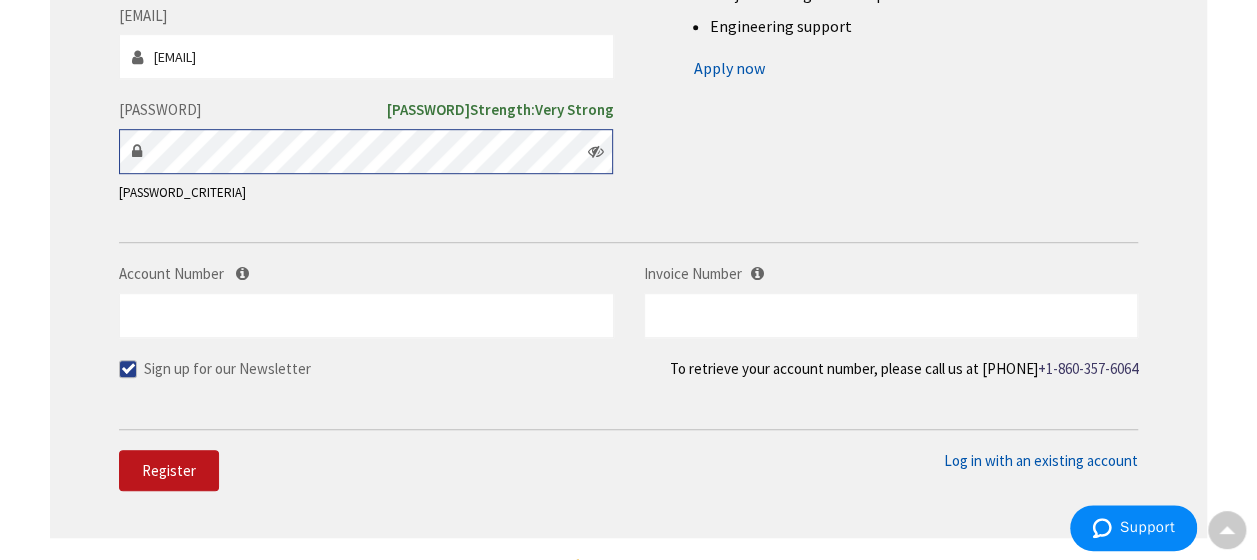 scroll, scrollTop: 542, scrollLeft: 0, axis: vertical 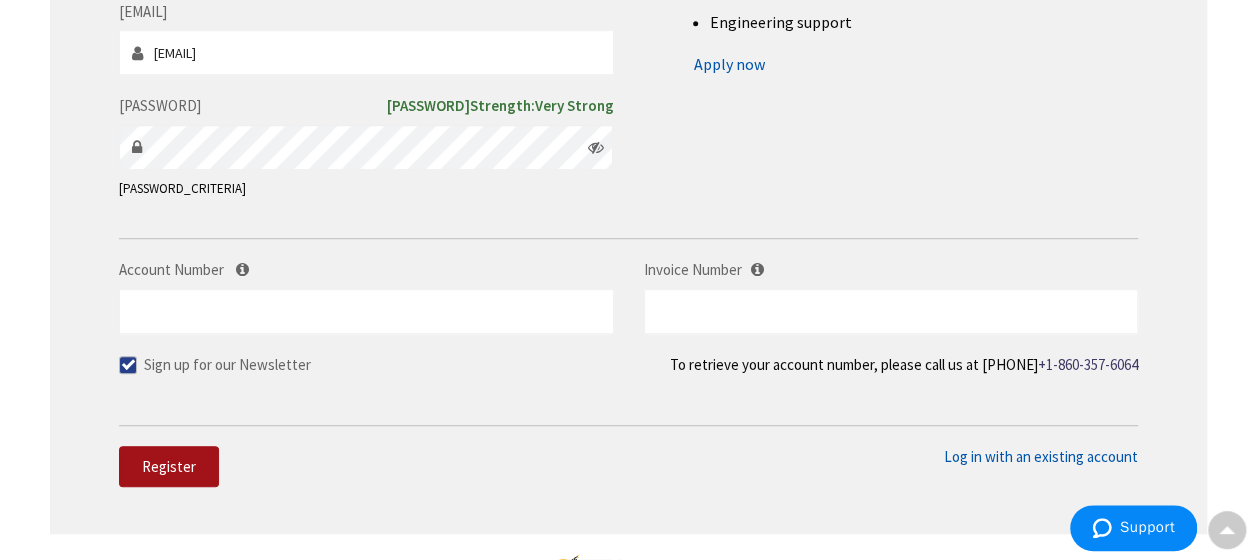 click on "Register" at bounding box center [169, 467] 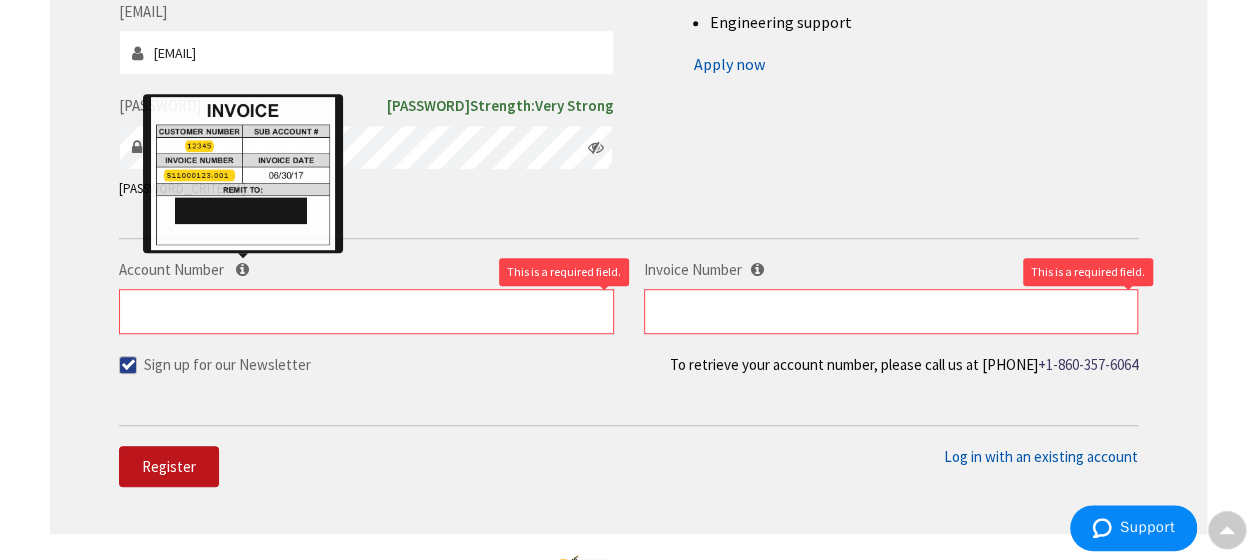 click at bounding box center (242, 269) 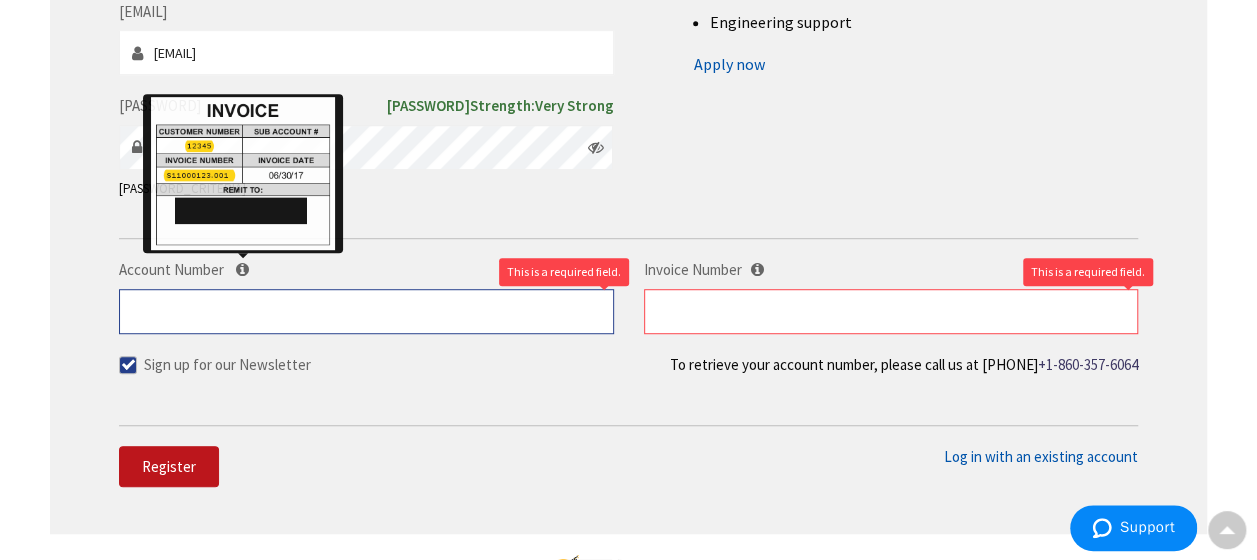 click on "Account Number" at bounding box center (366, 311) 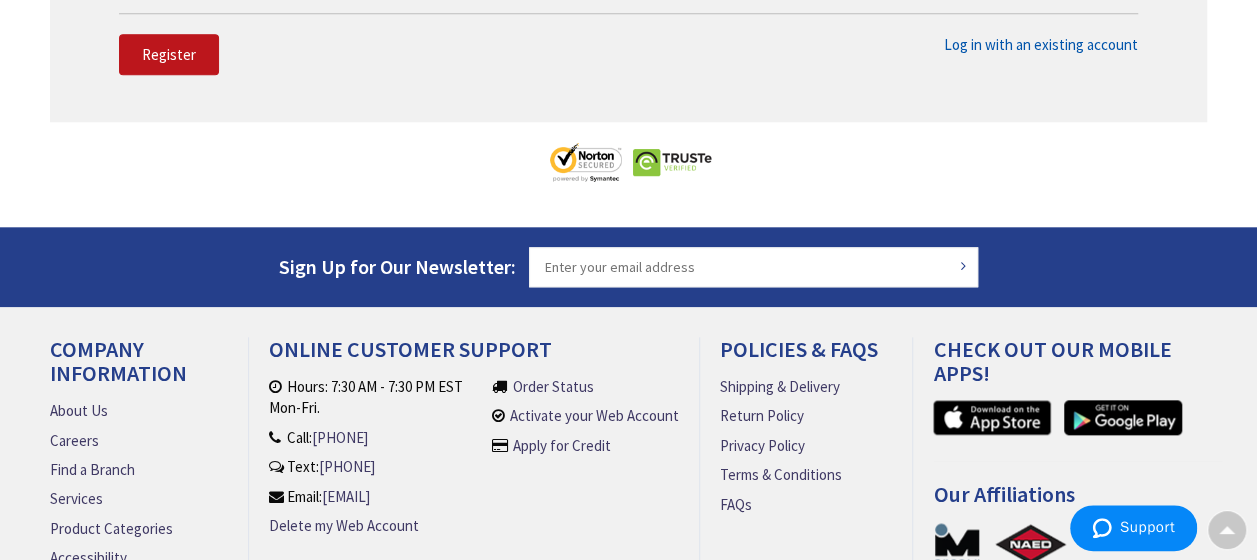scroll, scrollTop: 956, scrollLeft: 0, axis: vertical 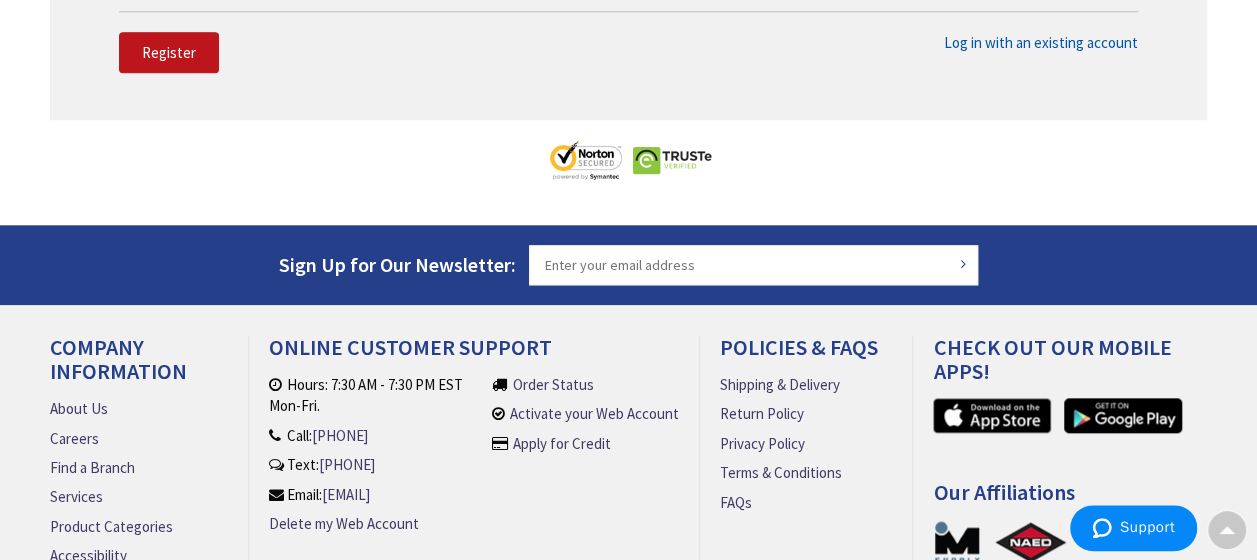 click on "Log in with an existing account" at bounding box center [1041, 42] 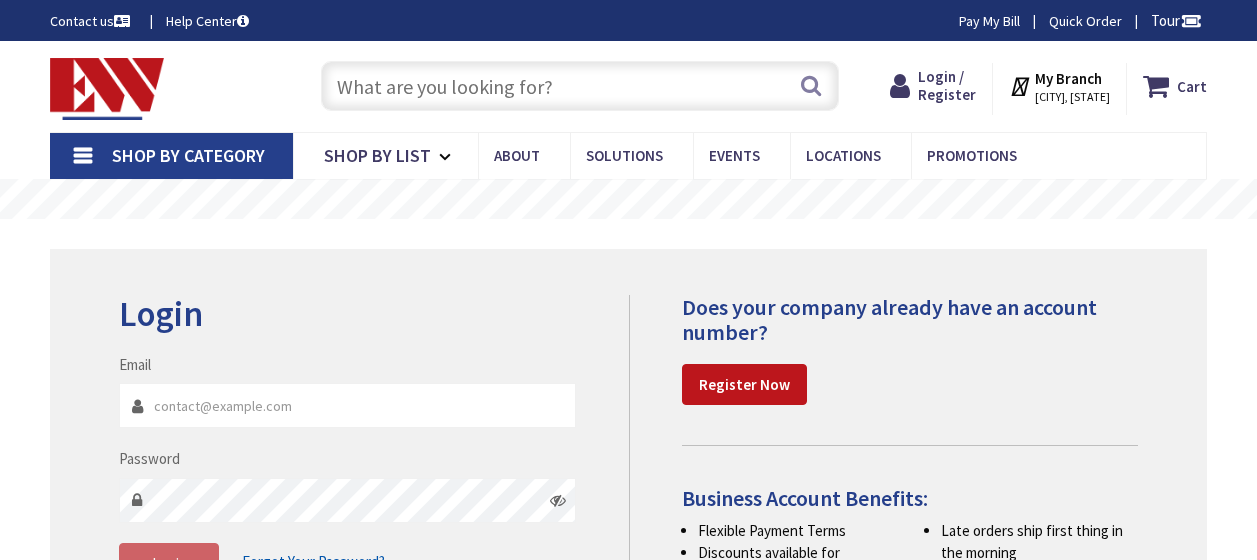 scroll, scrollTop: 0, scrollLeft: 0, axis: both 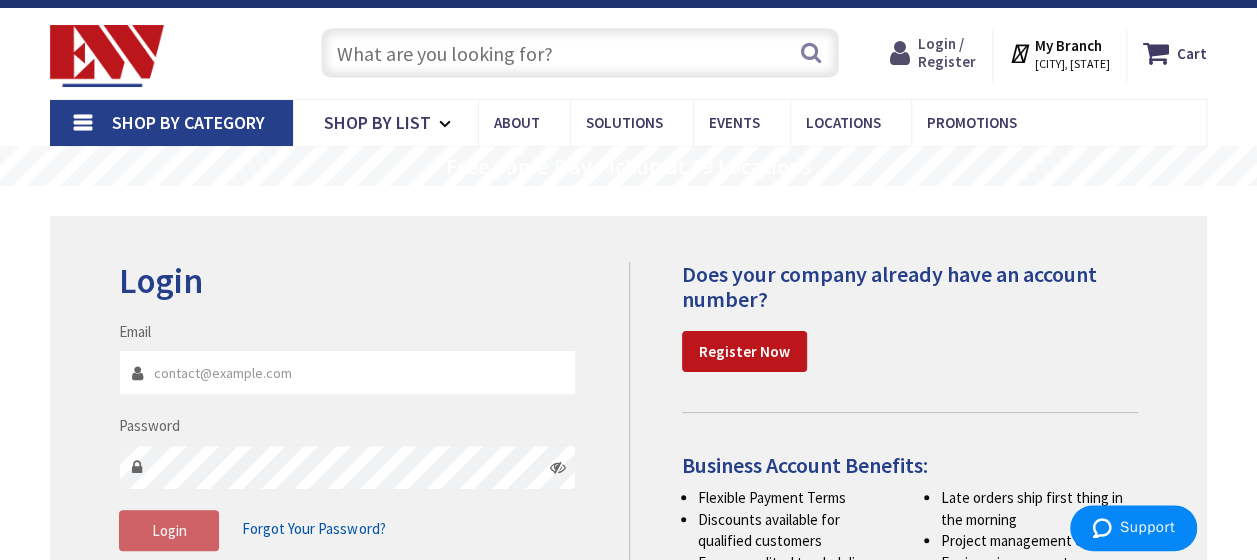 click on "[ACTION] / [ACTION]" at bounding box center [947, 52] 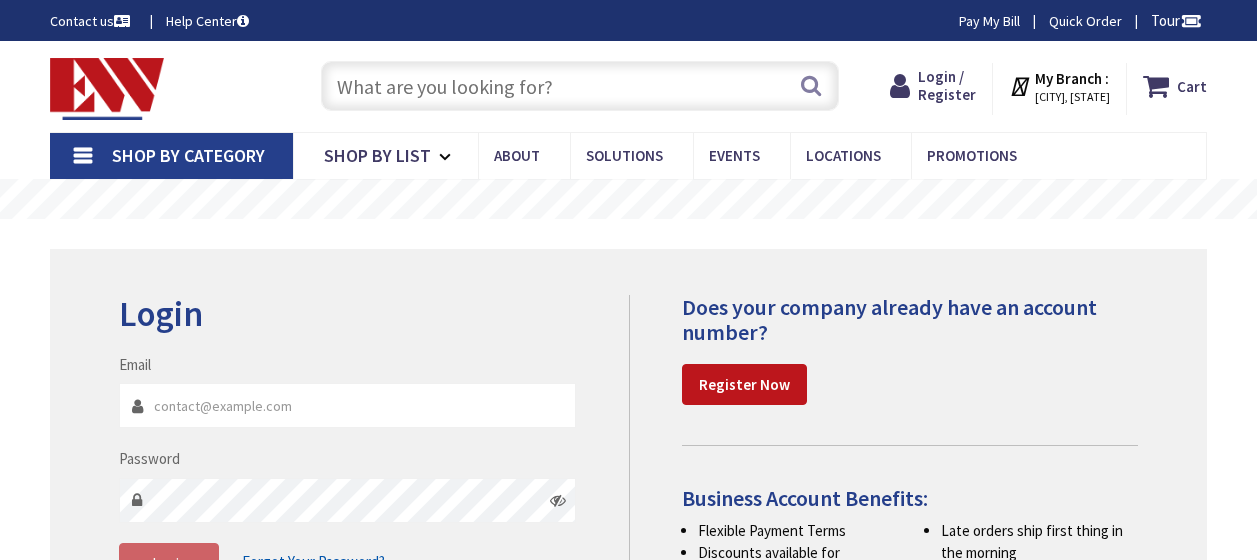 scroll, scrollTop: 0, scrollLeft: 0, axis: both 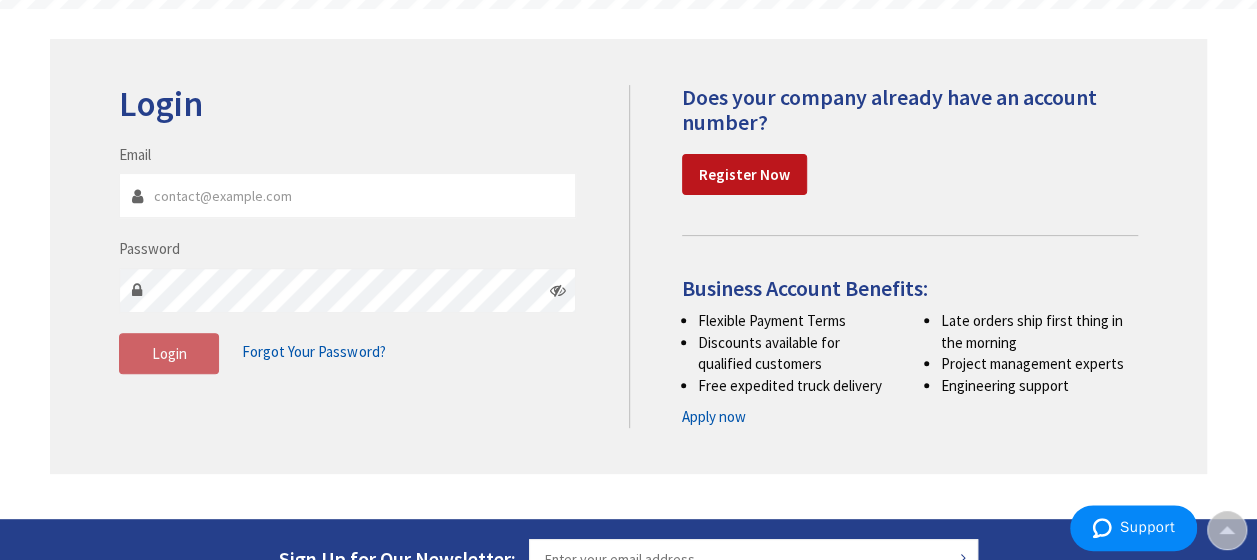 click on "Apply now" at bounding box center [714, 416] 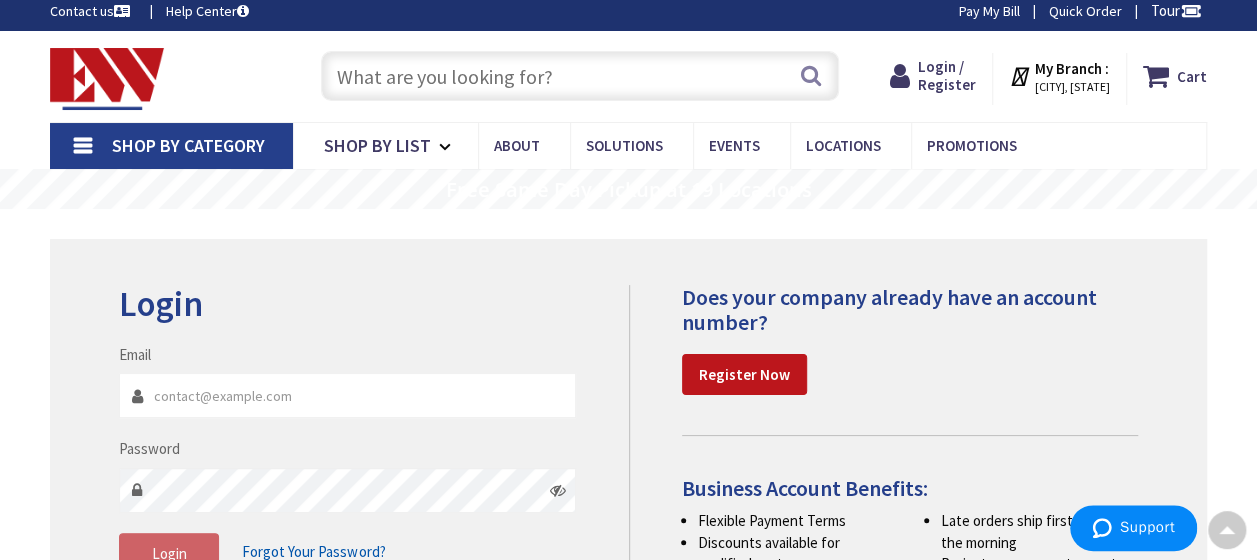 scroll, scrollTop: 0, scrollLeft: 0, axis: both 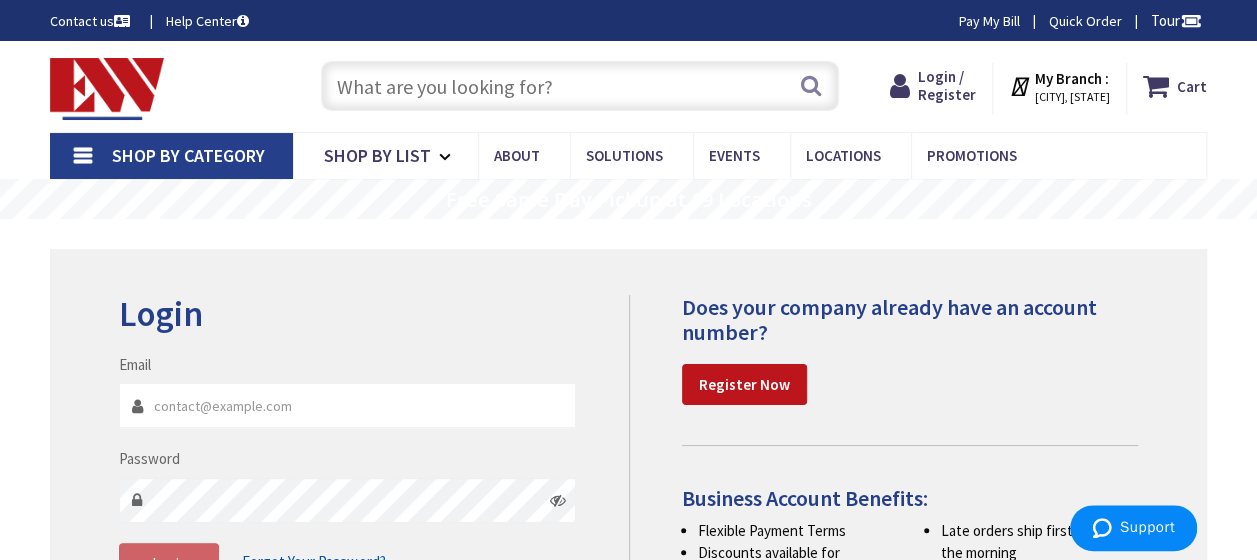 click at bounding box center (107, 89) 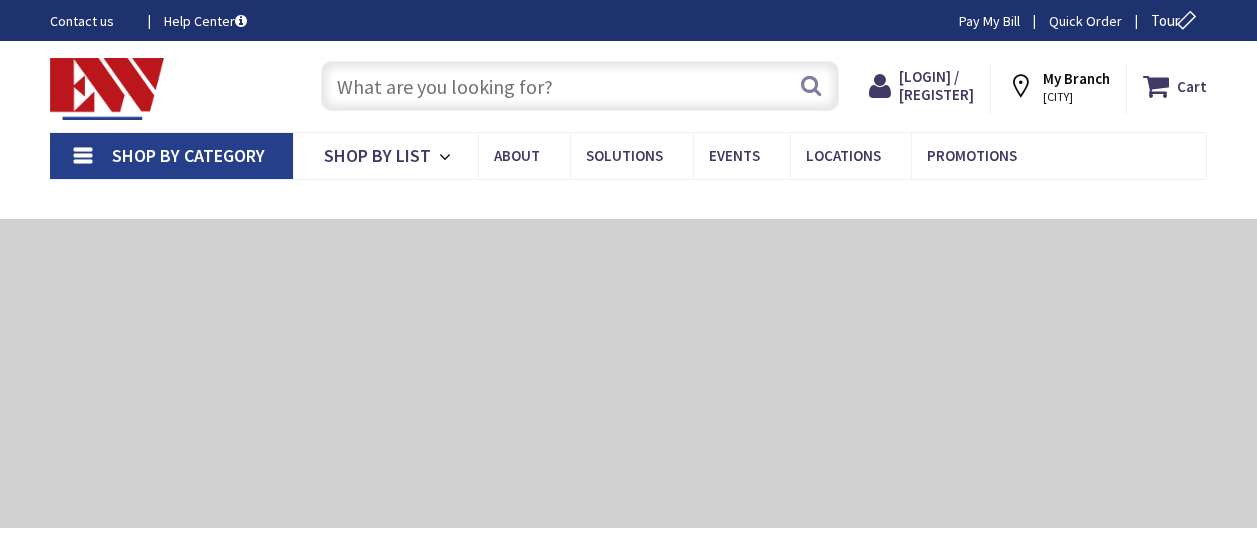 scroll, scrollTop: 0, scrollLeft: 0, axis: both 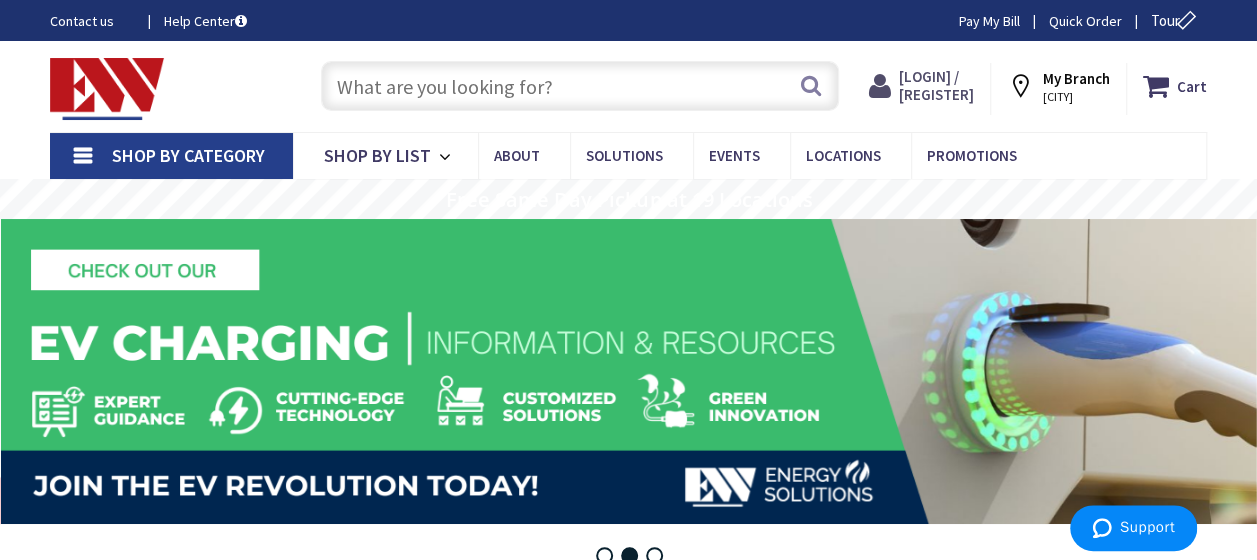 click on "Login / Register" at bounding box center [936, 85] 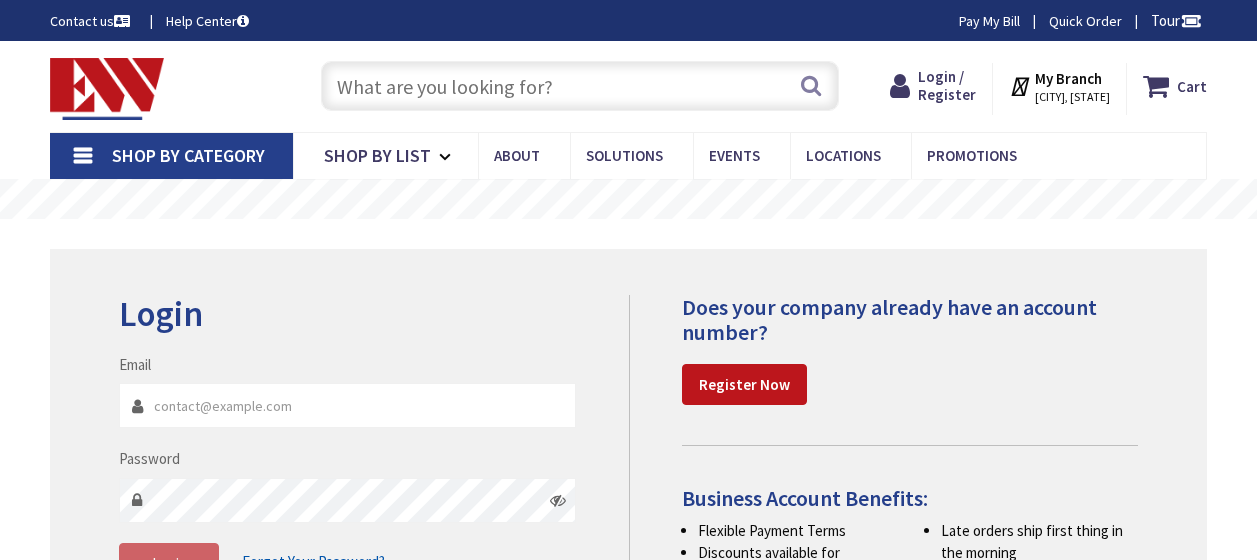 scroll, scrollTop: 0, scrollLeft: 0, axis: both 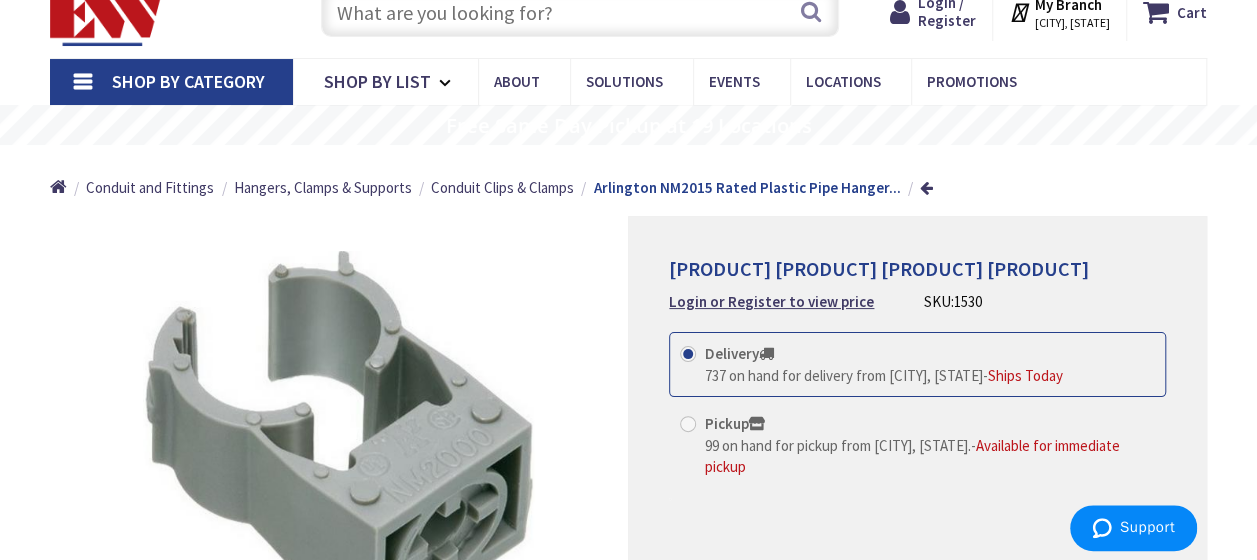 click on "1530" at bounding box center (968, 301) 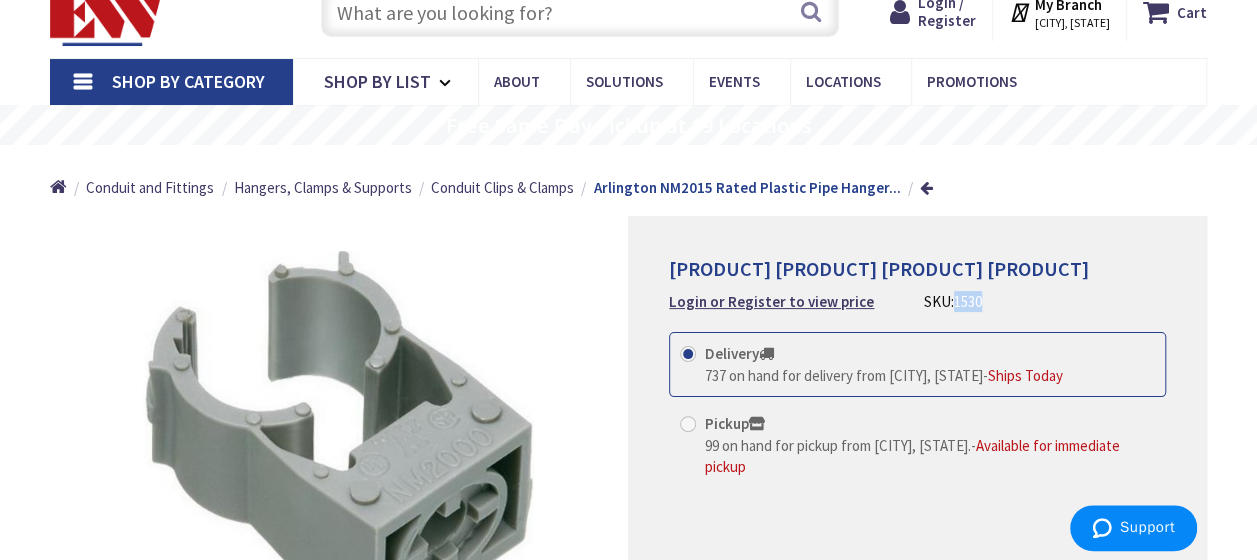 click on "1530" at bounding box center [968, 301] 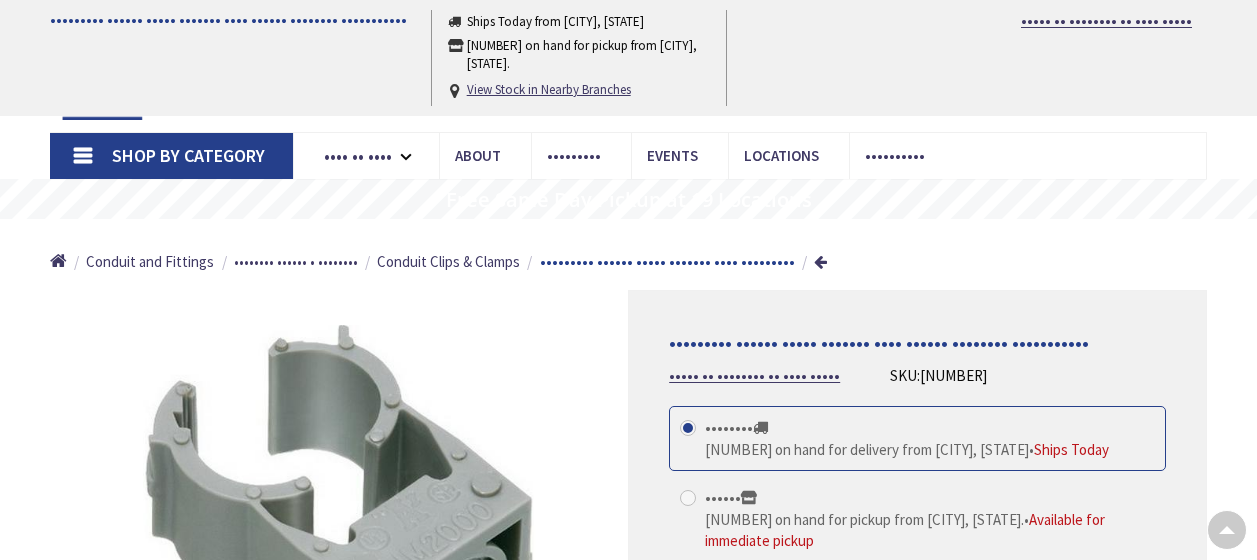 scroll, scrollTop: 684, scrollLeft: 0, axis: vertical 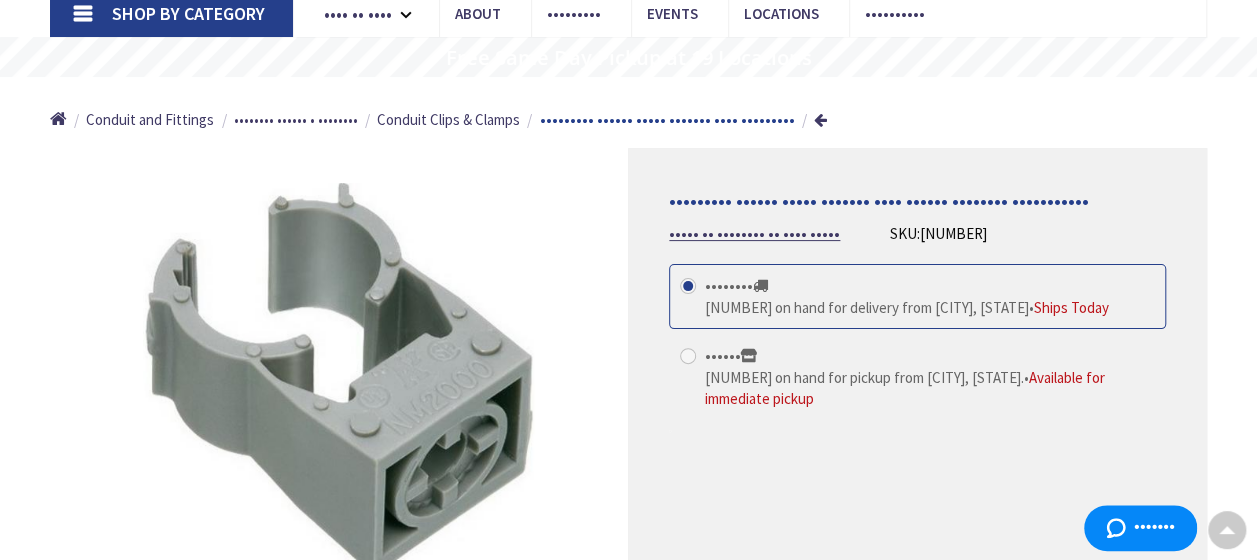 click on "[NUMBER] on hand for pickup from [CITY], [STATE]." at bounding box center [864, 377] 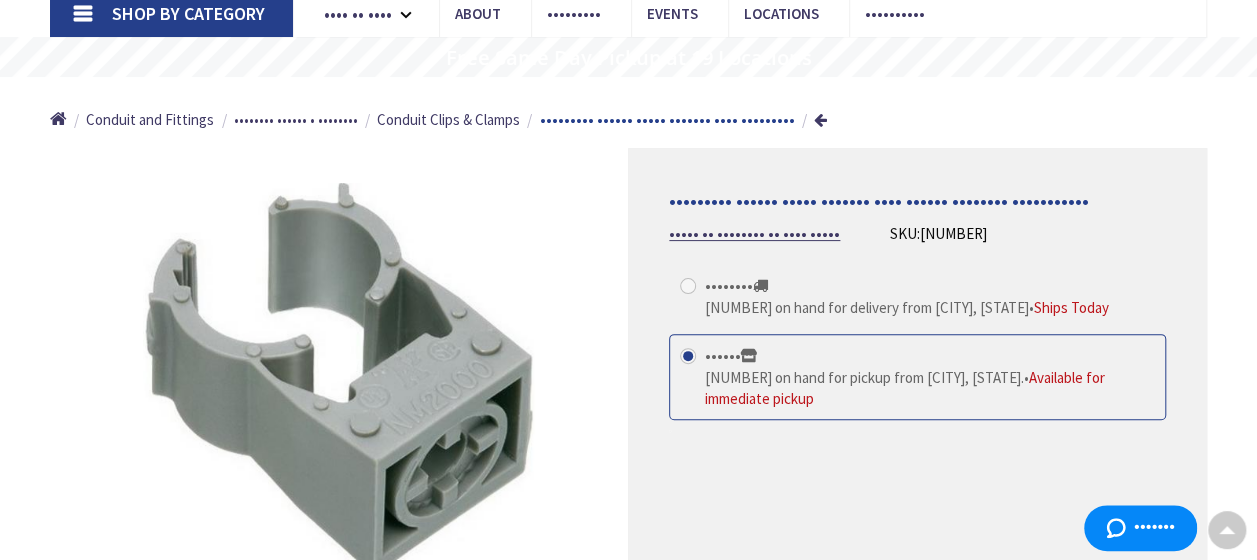 click on "[NUMBER] on hand for delivery from [CITY], [STATE]" at bounding box center [894, 296] 